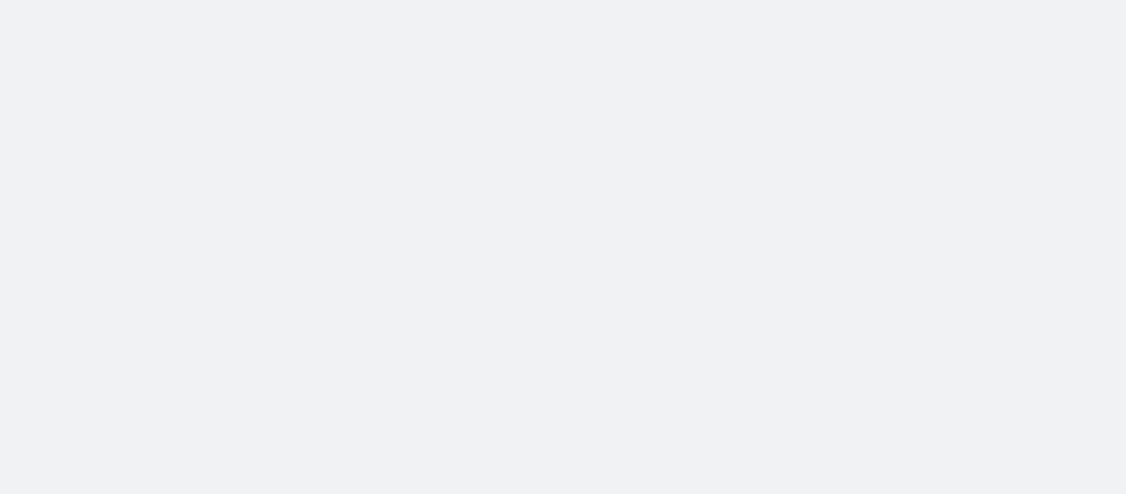 scroll, scrollTop: 0, scrollLeft: 0, axis: both 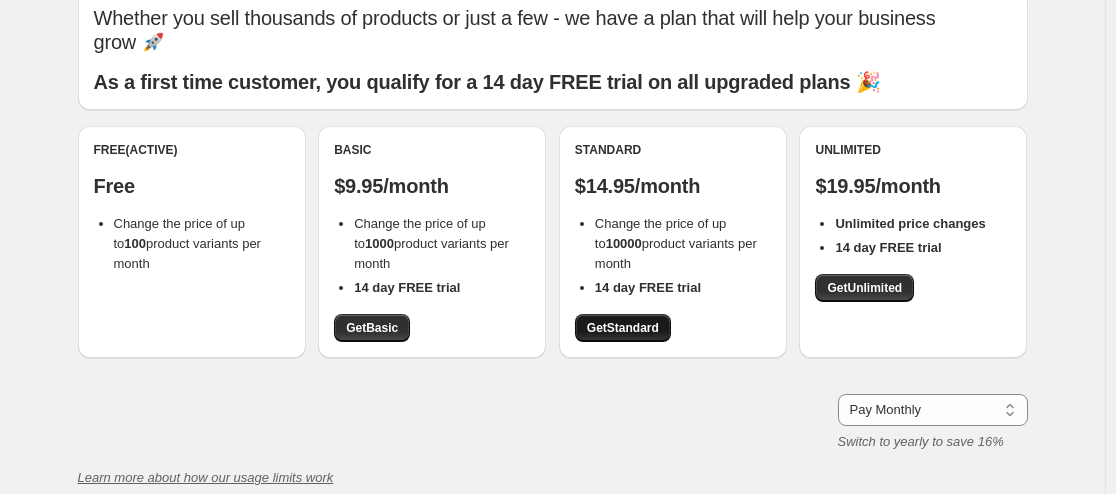 click on "Get  Standard" at bounding box center [623, 328] 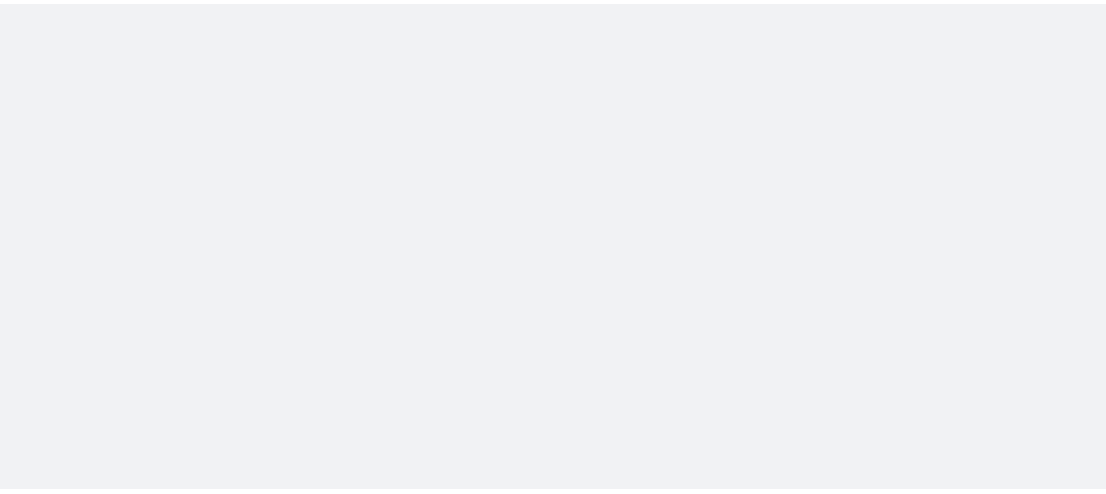 scroll, scrollTop: 0, scrollLeft: 0, axis: both 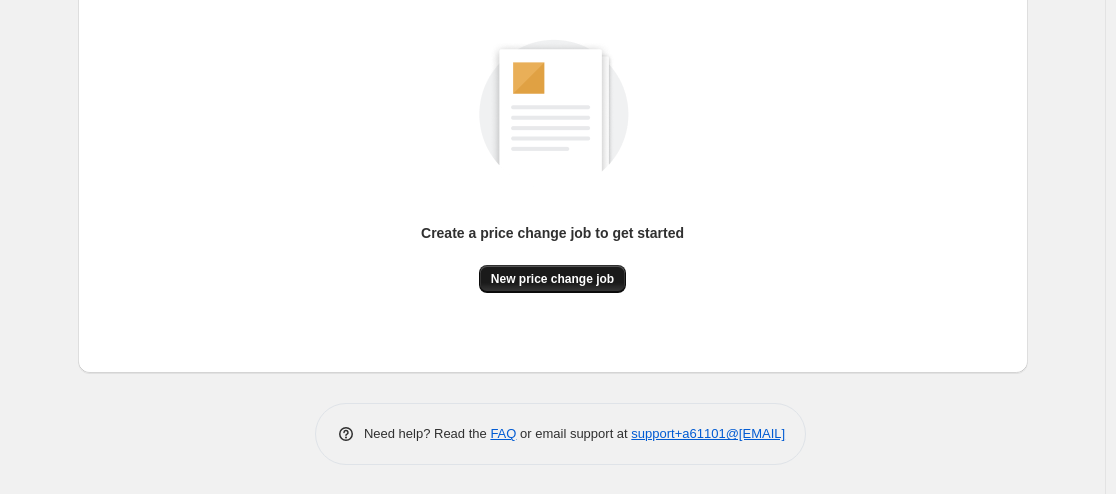 click on "New price change job" at bounding box center [552, 279] 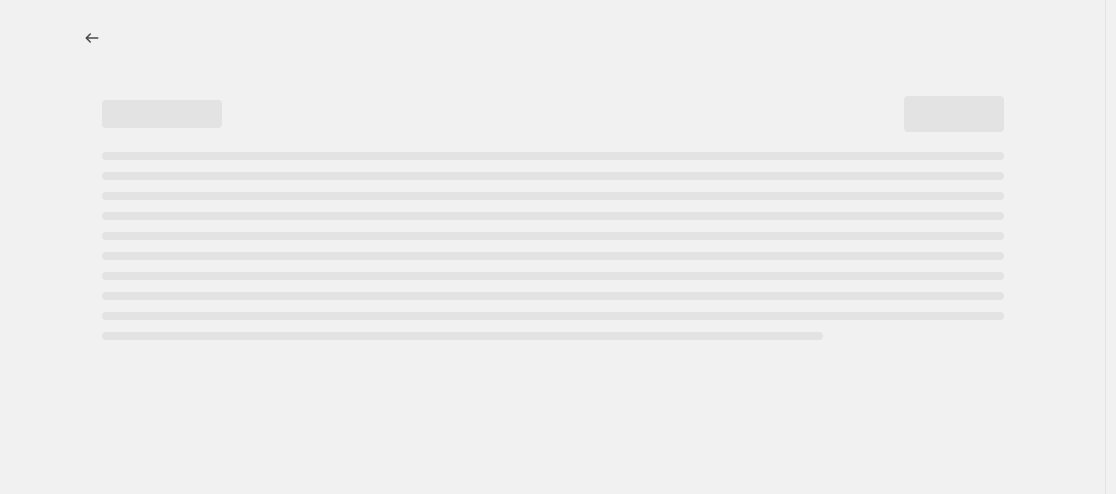 scroll, scrollTop: 0, scrollLeft: 0, axis: both 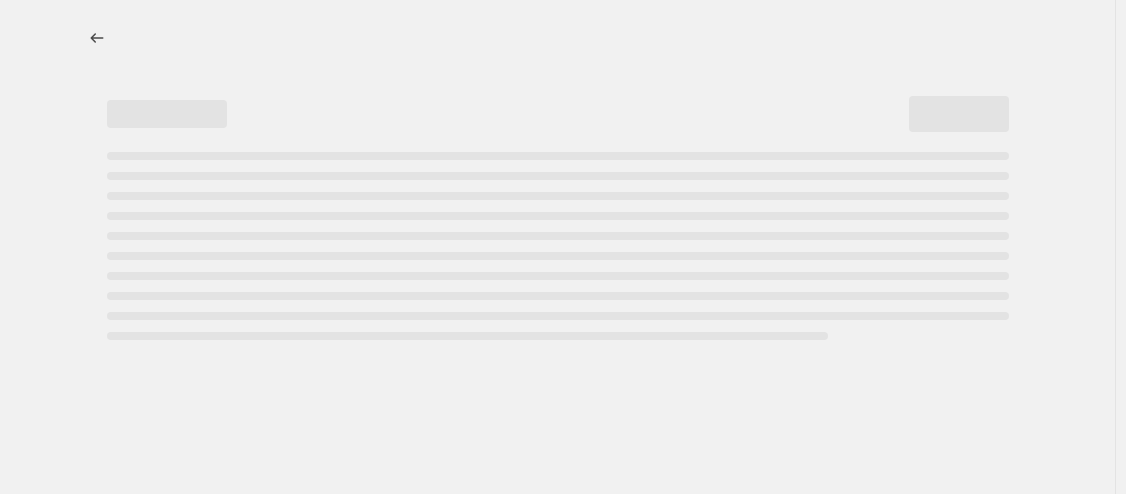 select on "percentage" 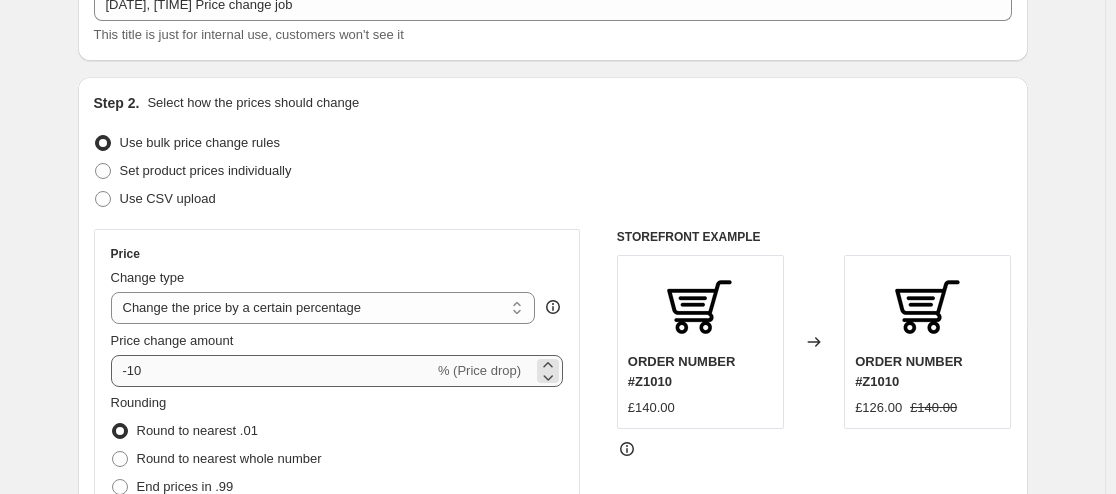 scroll, scrollTop: 181, scrollLeft: 0, axis: vertical 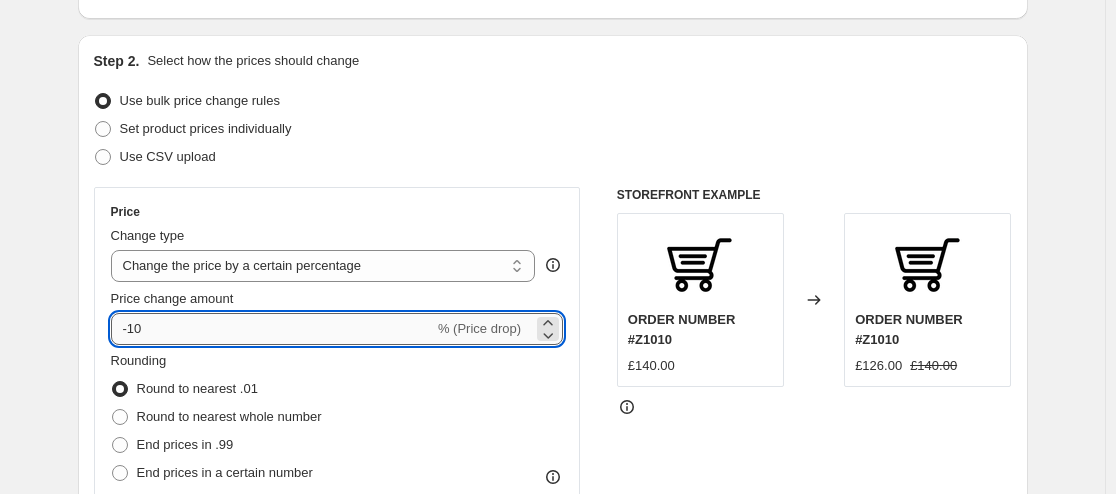 click on "-10" at bounding box center [272, 329] 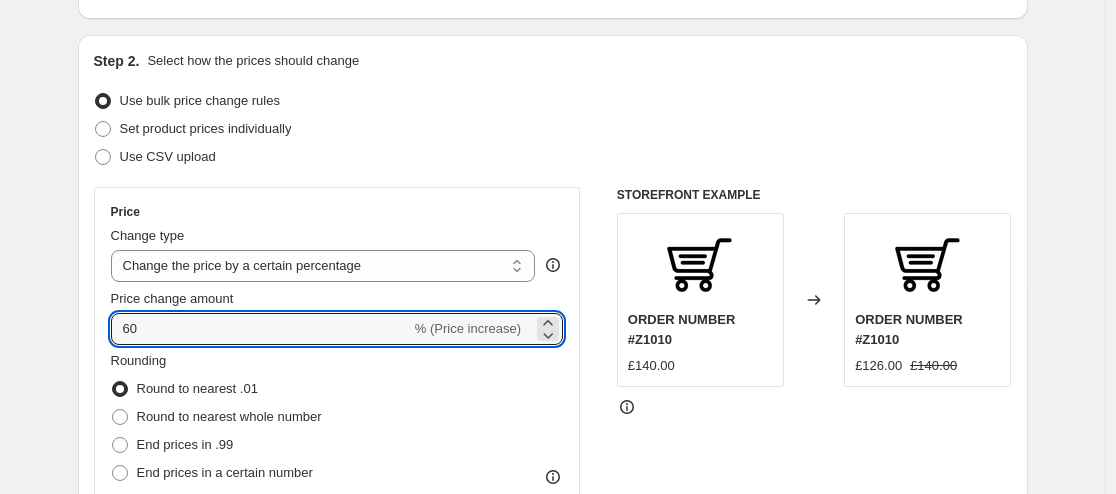 type on "60" 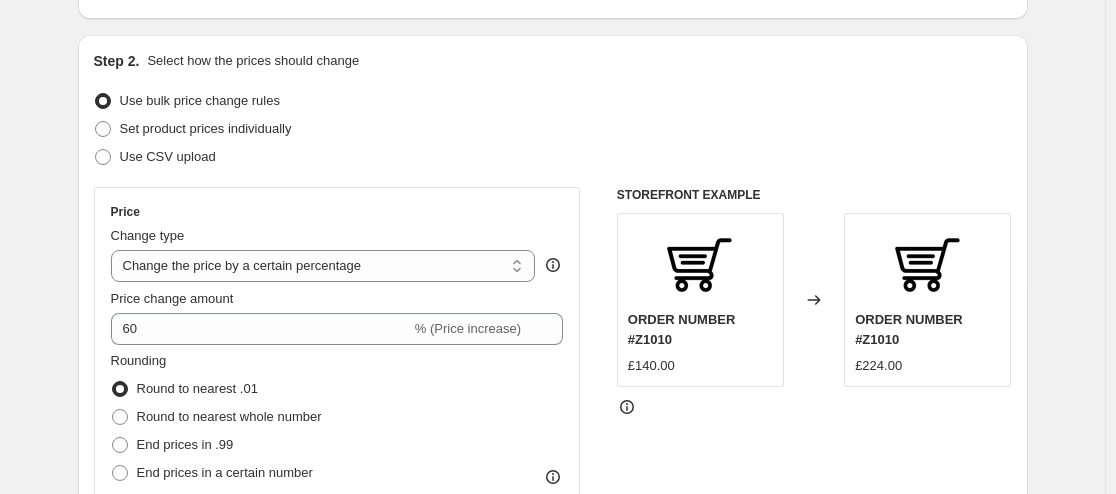 click on "Step 2. Select how the prices should change Use bulk price change rules Set product prices individually Use CSV upload Price Change type Change the price to a certain amount Change the price by a certain amount Change the price by a certain percentage Change the price to the current compare at price (price before sale) Change the price by a certain amount relative to the compare at price Change the price by a certain percentage relative to the compare at price Don't change the price Change the price by a certain percentage relative to the cost per item Change price to certain cost margin Change the price by a certain percentage Price change amount 60 % (Price increase) Rounding Round to nearest .01 Round to nearest whole number End prices in .99 End prices in a certain number Show rounding direction options? Compare at price What's the compare at price? Change type Change the compare at price to the current price (sale) Change the compare at price to a certain amount Don't change the compare at price £140.00" at bounding box center (553, 386) 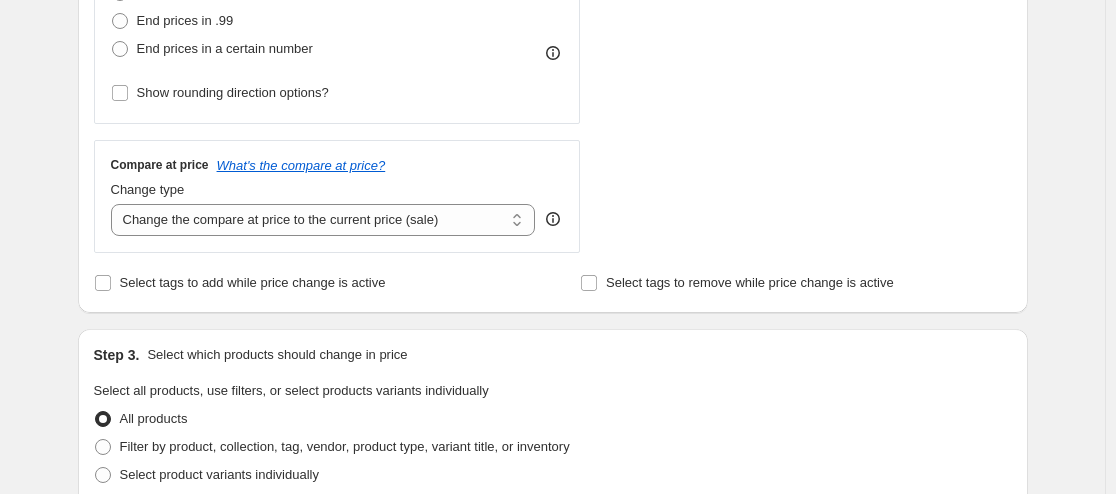 scroll, scrollTop: 606, scrollLeft: 0, axis: vertical 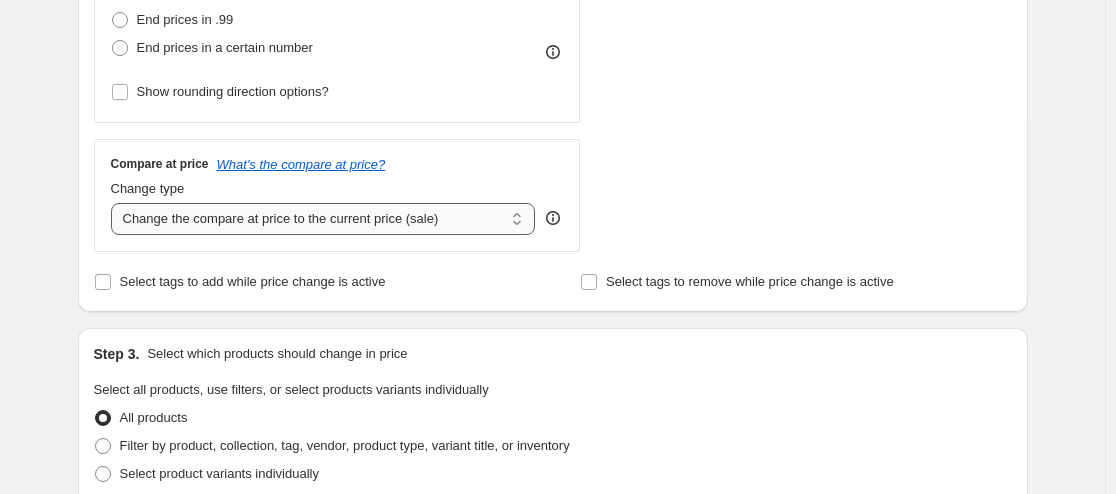 click on "Change the compare at price to the current price (sale) Change the compare at price to a certain amount Change the compare at price by a certain amount Change the compare at price by a certain percentage Change the compare at price by a certain amount relative to the actual price Change the compare at price by a certain percentage relative to the actual price Don't change the compare at price Remove the compare at price" at bounding box center (323, 219) 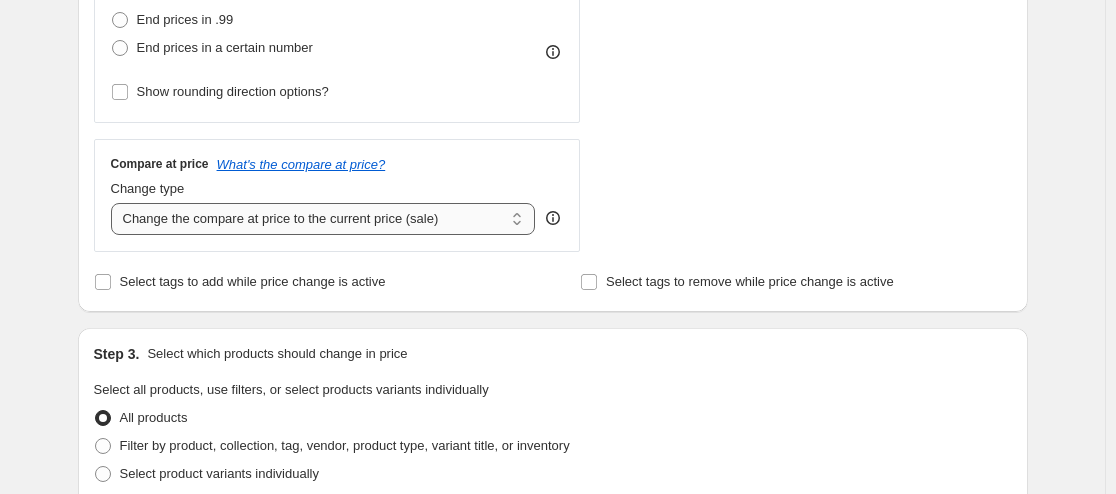 click on "Change the compare at price to the current price (sale) Change the compare at price to a certain amount Change the compare at price by a certain amount Change the compare at price by a certain percentage Change the compare at price by a certain amount relative to the actual price Change the compare at price by a certain percentage relative to the actual price Don't change the compare at price Remove the compare at price" at bounding box center (323, 219) 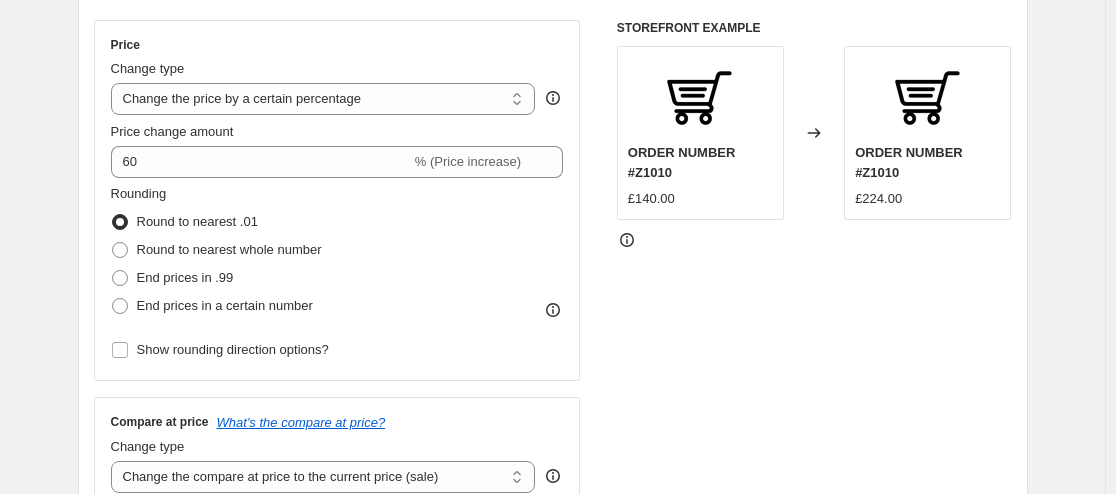 scroll, scrollTop: 347, scrollLeft: 0, axis: vertical 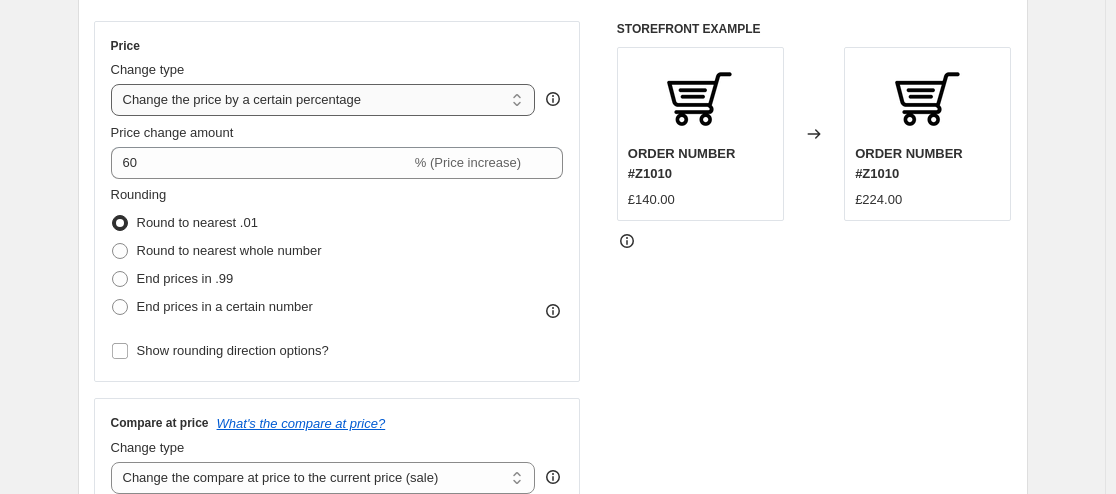 click on "Change the price to a certain amount Change the price by a certain amount Change the price by a certain percentage Change the price to the current compare at price (price before sale) Change the price by a certain amount relative to the compare at price Change the price by a certain percentage relative to the compare at price Don't change the price Change the price by a certain percentage relative to the cost per item Change price to certain cost margin" at bounding box center [323, 100] 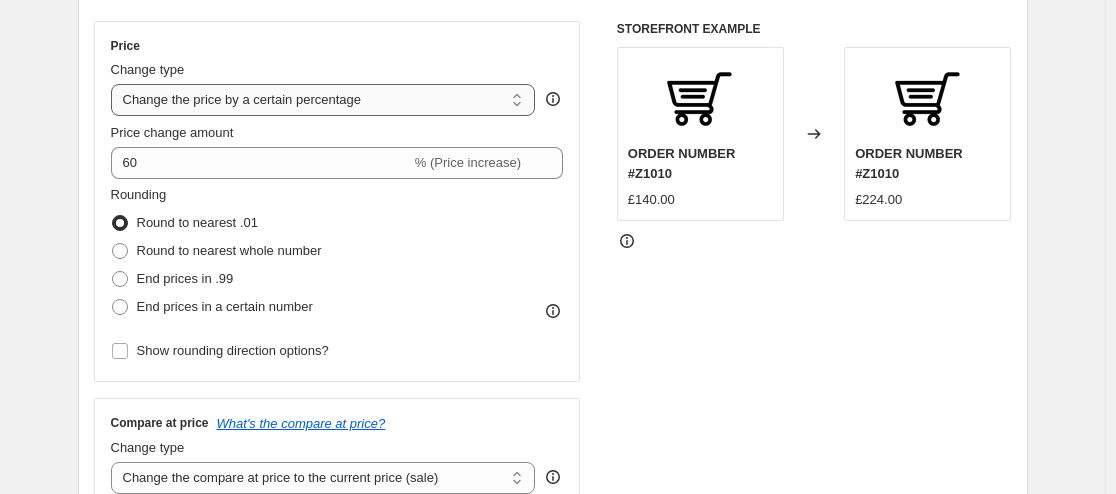 click on "Change the price to a certain amount Change the price by a certain amount Change the price by a certain percentage Change the price to the current compare at price (price before sale) Change the price by a certain amount relative to the compare at price Change the price by a certain percentage relative to the compare at price Don't change the price Change the price by a certain percentage relative to the cost per item Change price to certain cost margin" at bounding box center [323, 100] 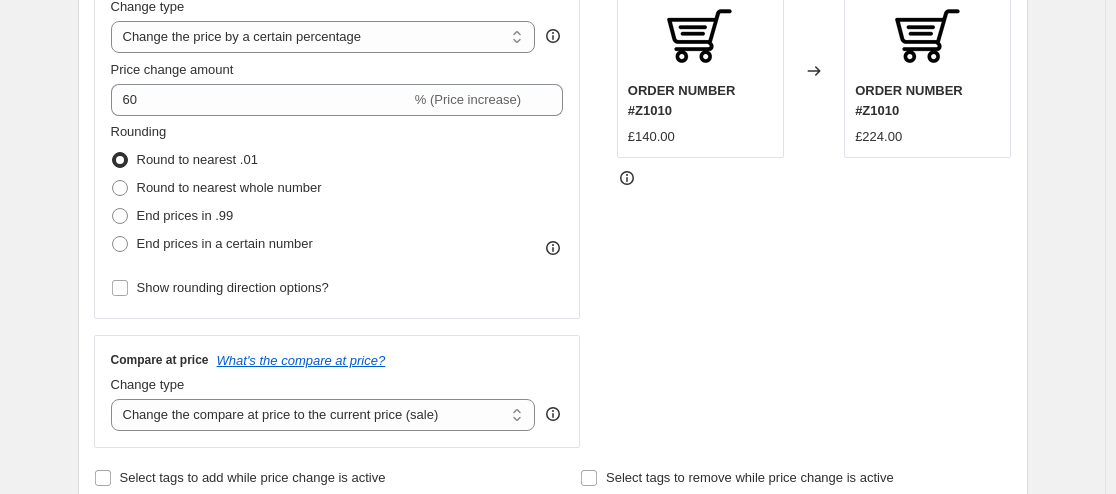 scroll, scrollTop: 409, scrollLeft: 0, axis: vertical 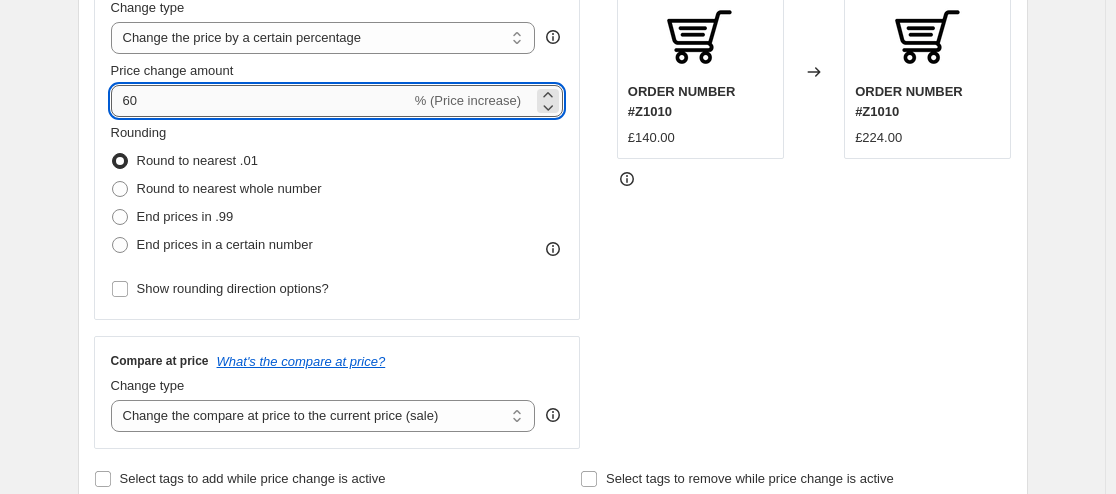 click on "60" at bounding box center [261, 101] 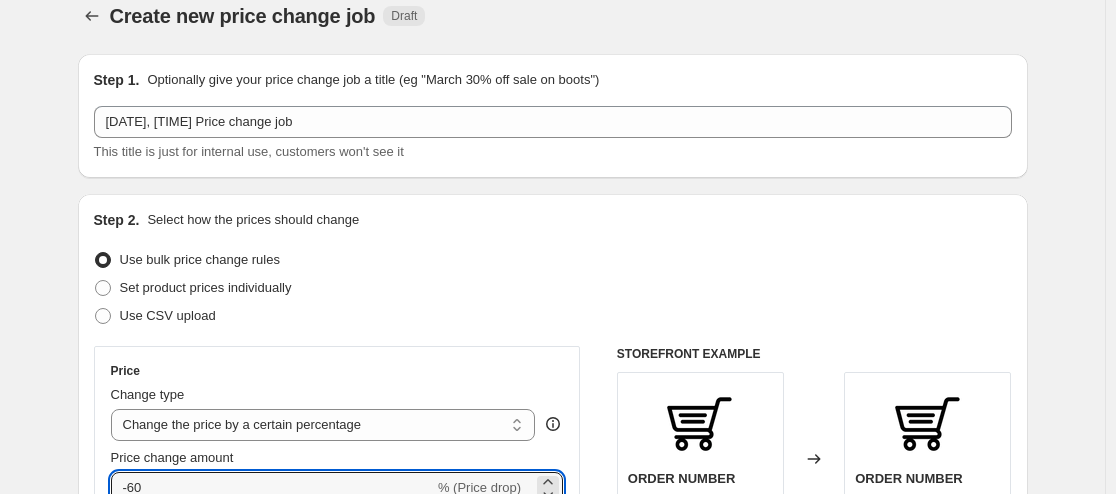 type on "-60" 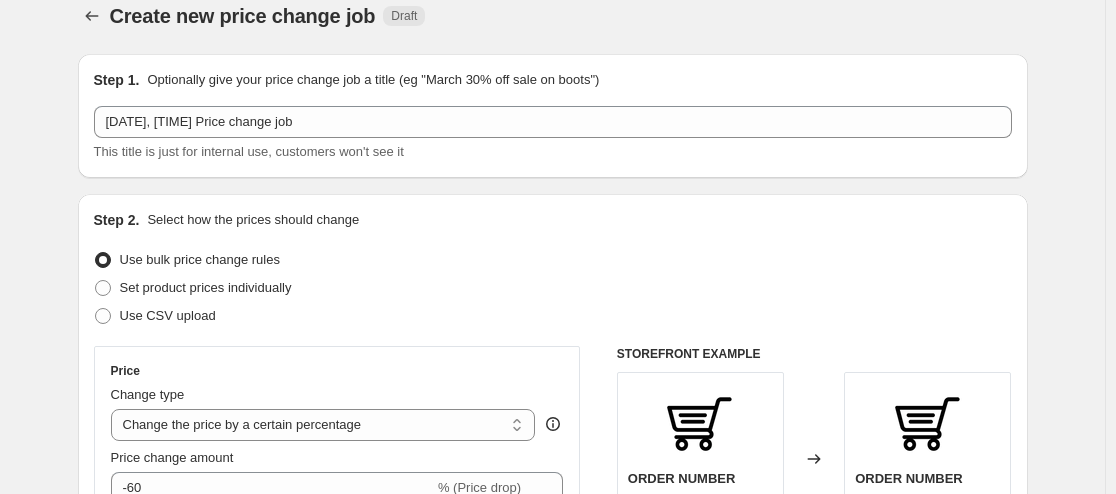 click on "Set product prices individually" at bounding box center [553, 288] 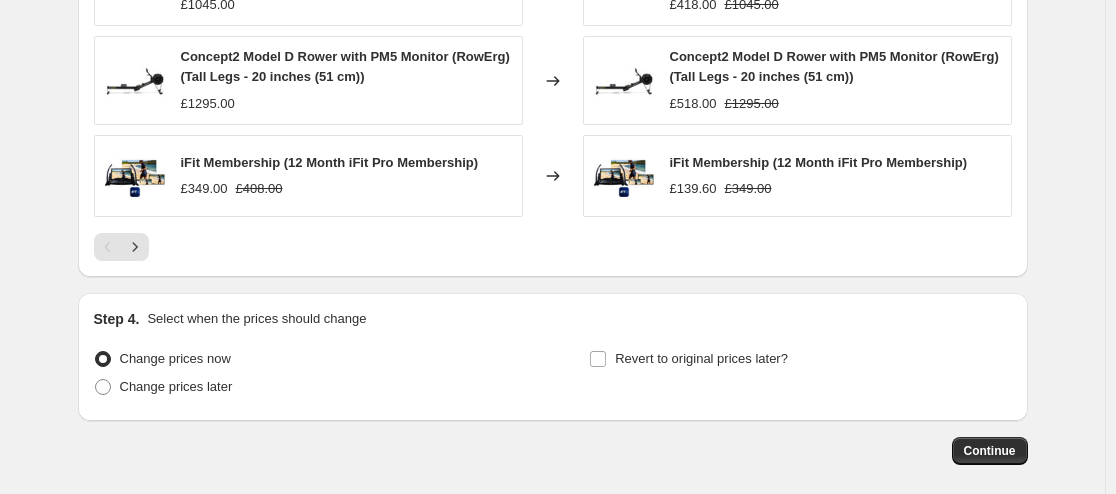 scroll, scrollTop: 1519, scrollLeft: 0, axis: vertical 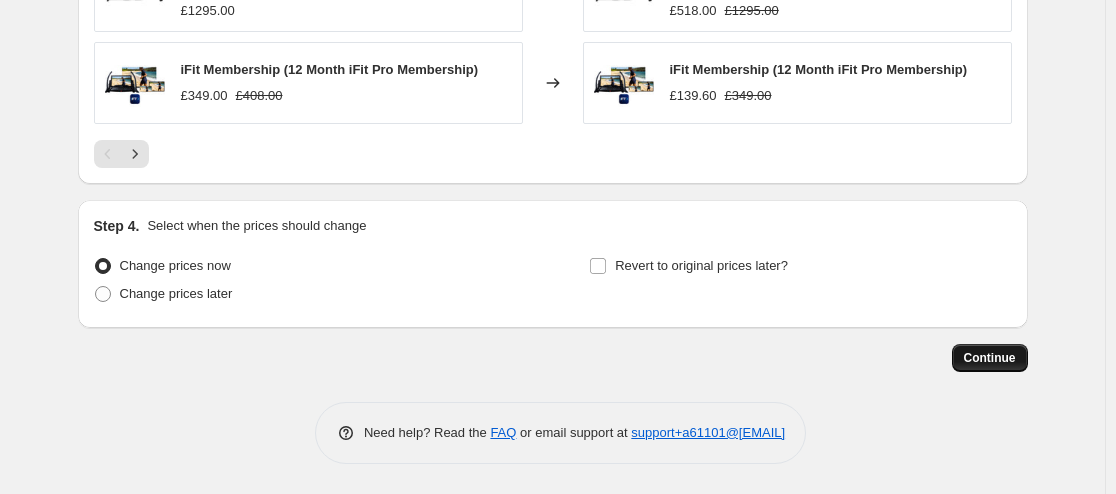 click on "Continue" at bounding box center [990, 358] 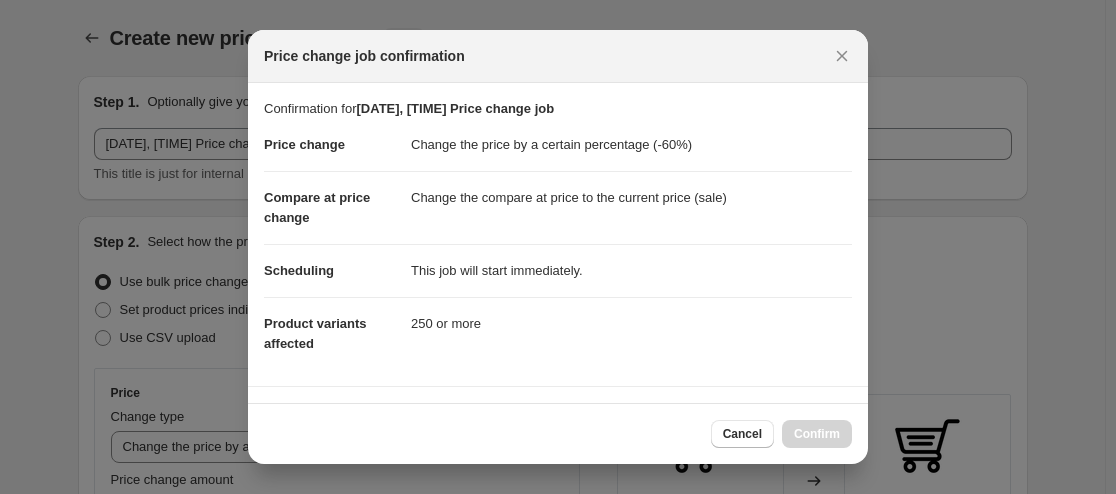 scroll, scrollTop: 0, scrollLeft: 0, axis: both 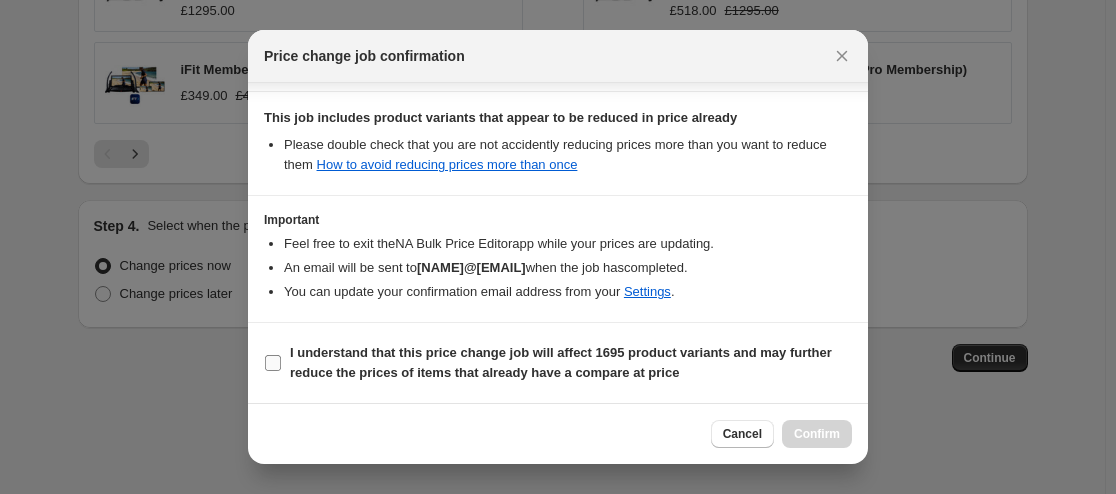click on "I understand that this price change job will affect 1695 product variants and may further reduce the prices of items that already have a compare at price" at bounding box center (571, 363) 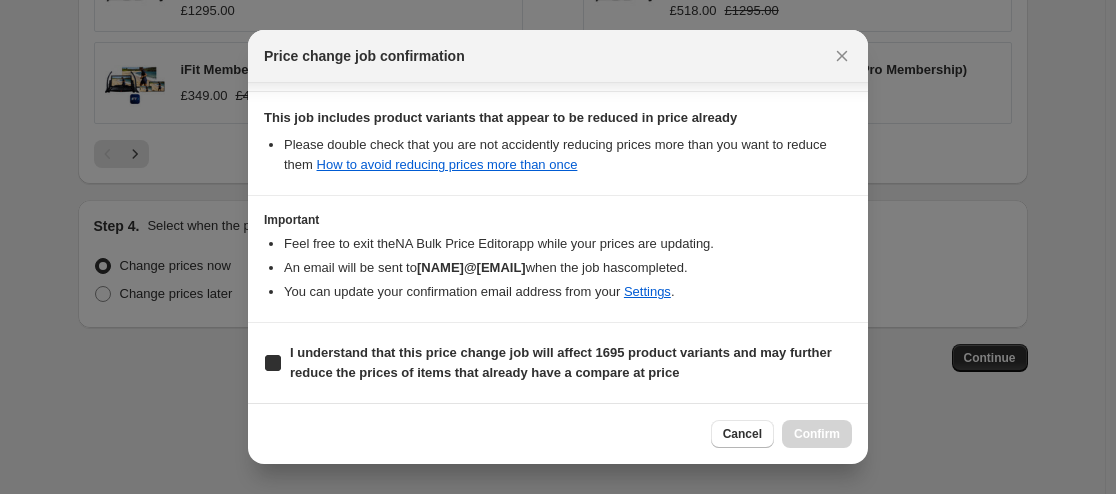 checkbox on "true" 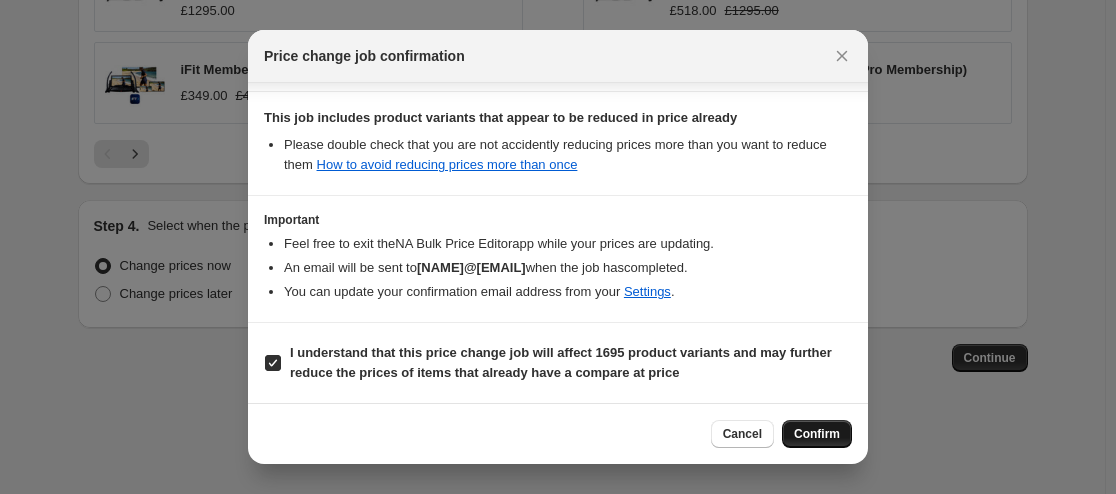 click on "Confirm" at bounding box center (817, 434) 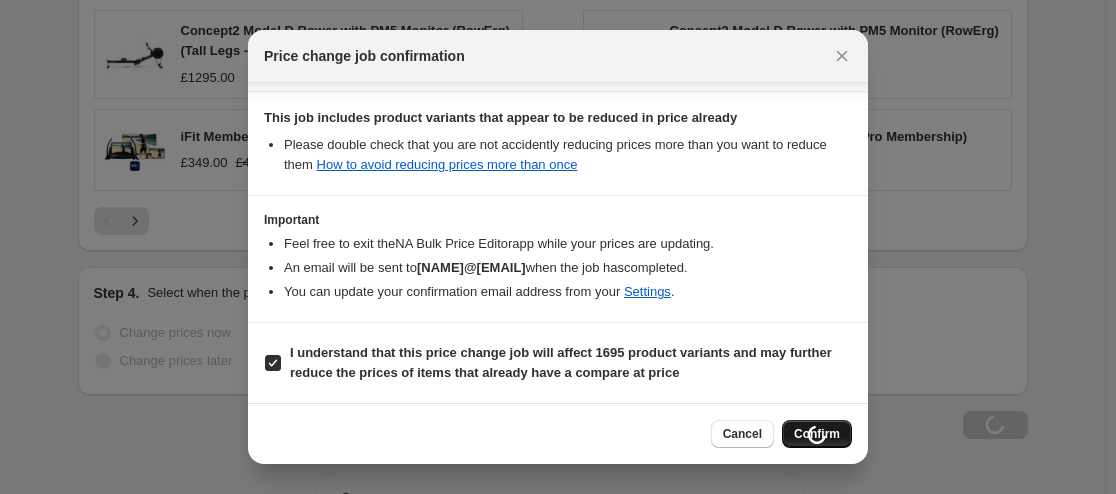 scroll, scrollTop: 1587, scrollLeft: 0, axis: vertical 